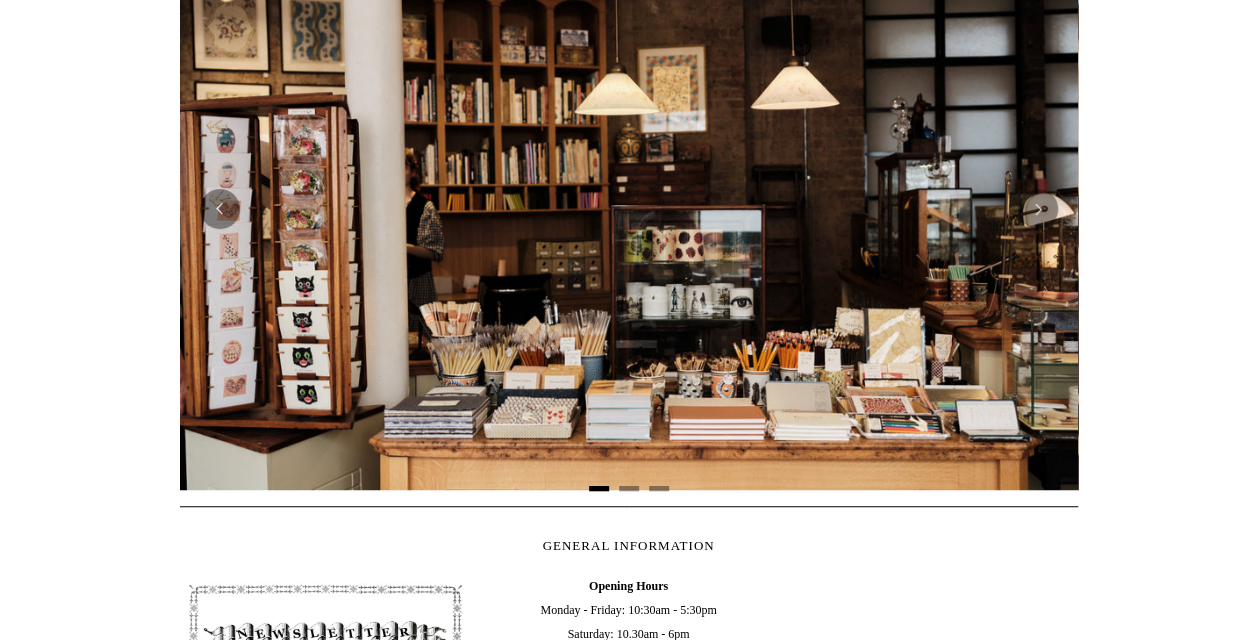 scroll, scrollTop: 500, scrollLeft: 0, axis: vertical 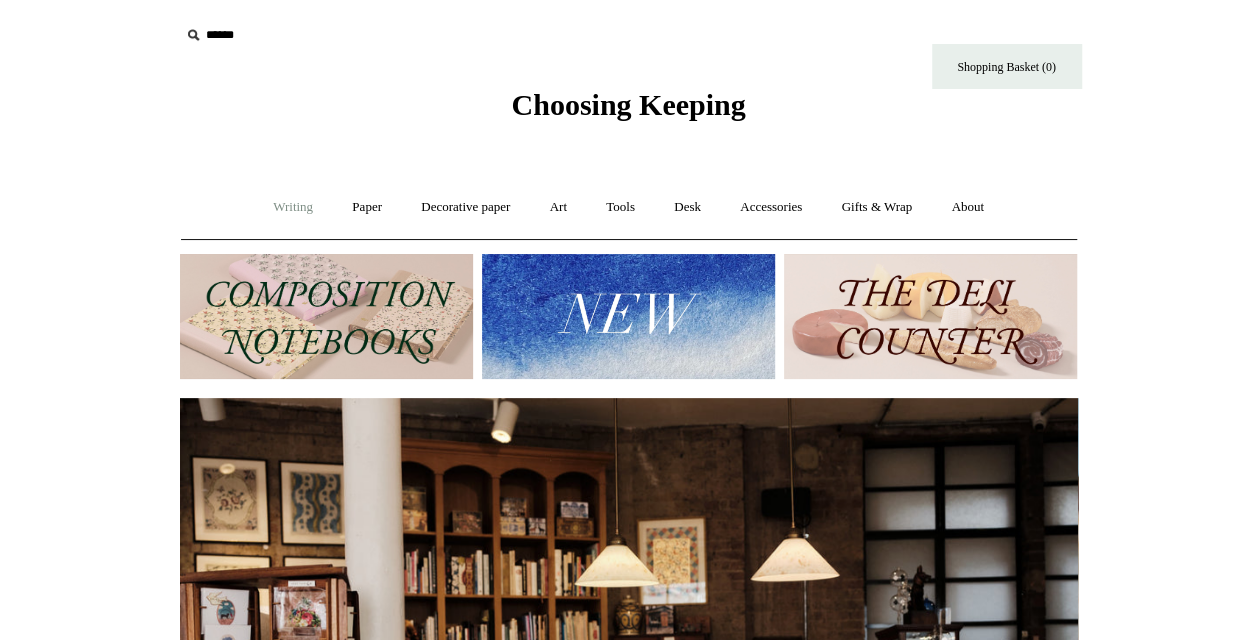 click on "Writing +" at bounding box center [293, 207] 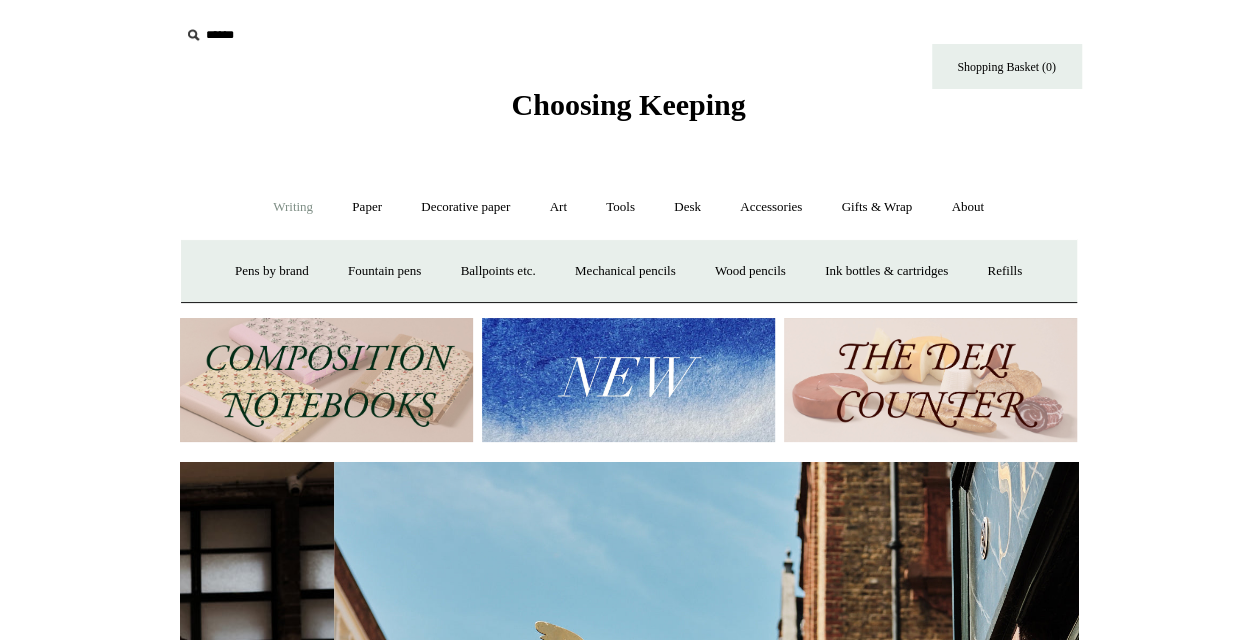 scroll, scrollTop: 0, scrollLeft: 898, axis: horizontal 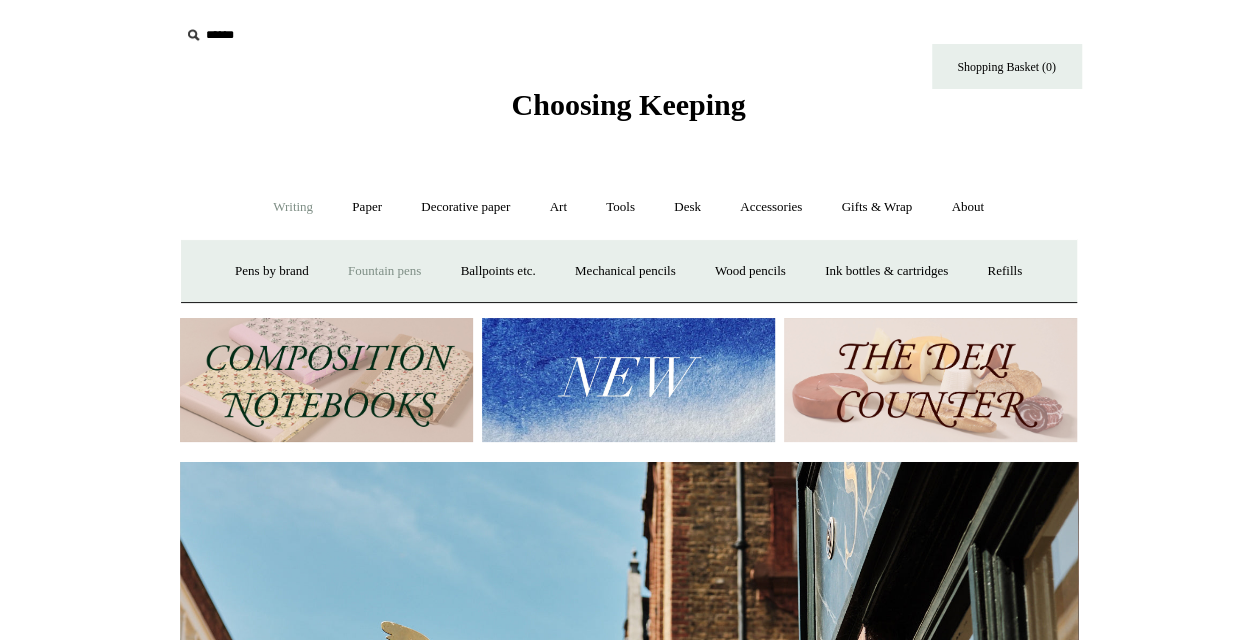 click on "Fountain pens +" at bounding box center [384, 271] 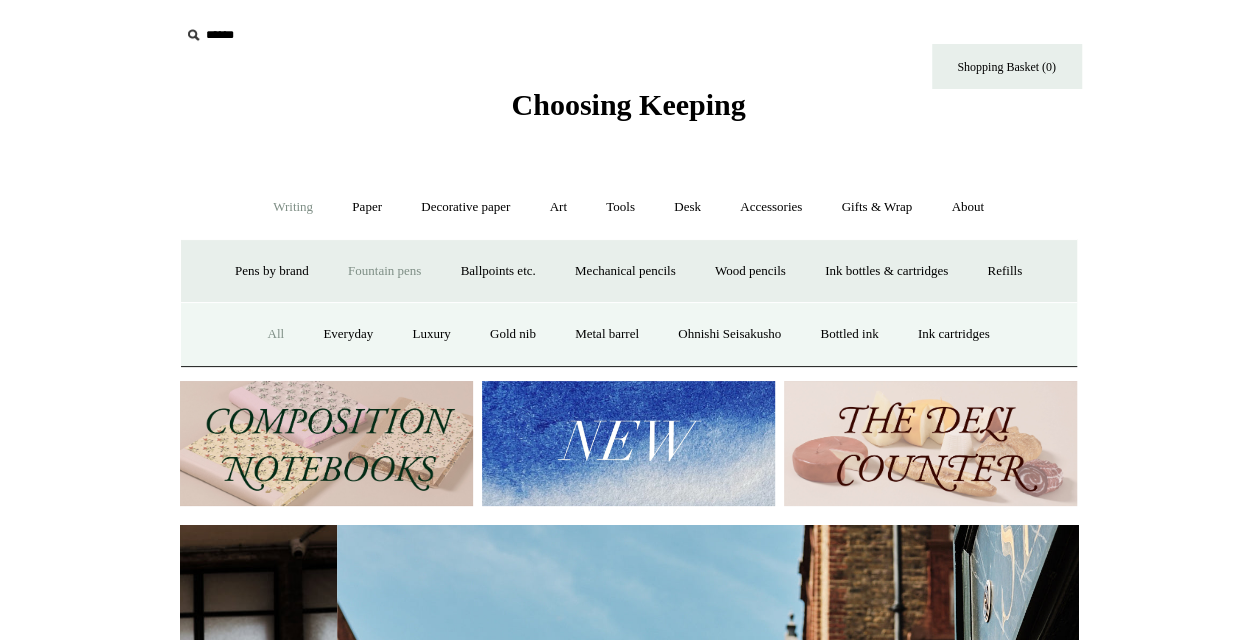 scroll, scrollTop: 0, scrollLeft: 898, axis: horizontal 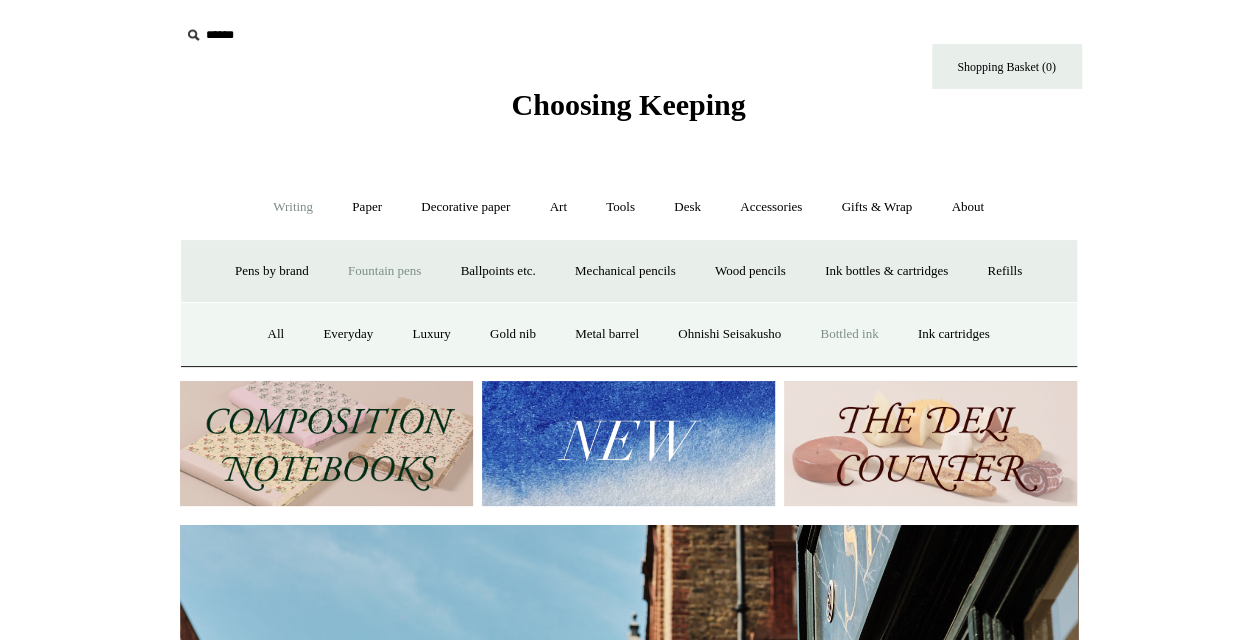 click on "Bottled ink" at bounding box center [849, 334] 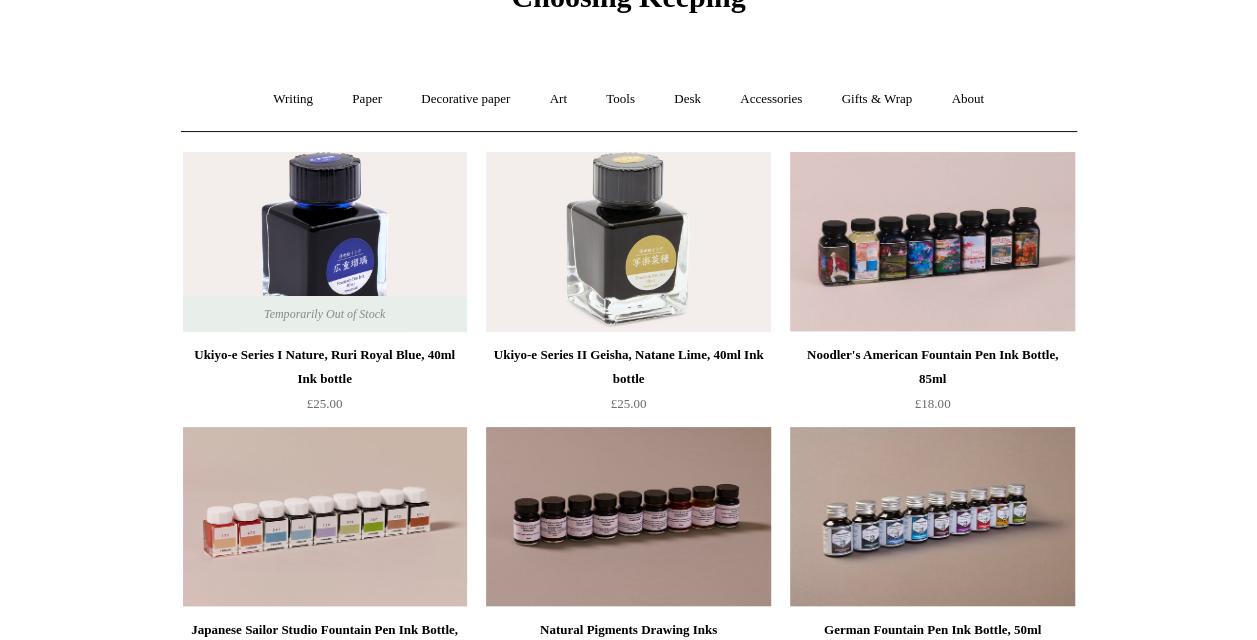 scroll, scrollTop: 0, scrollLeft: 0, axis: both 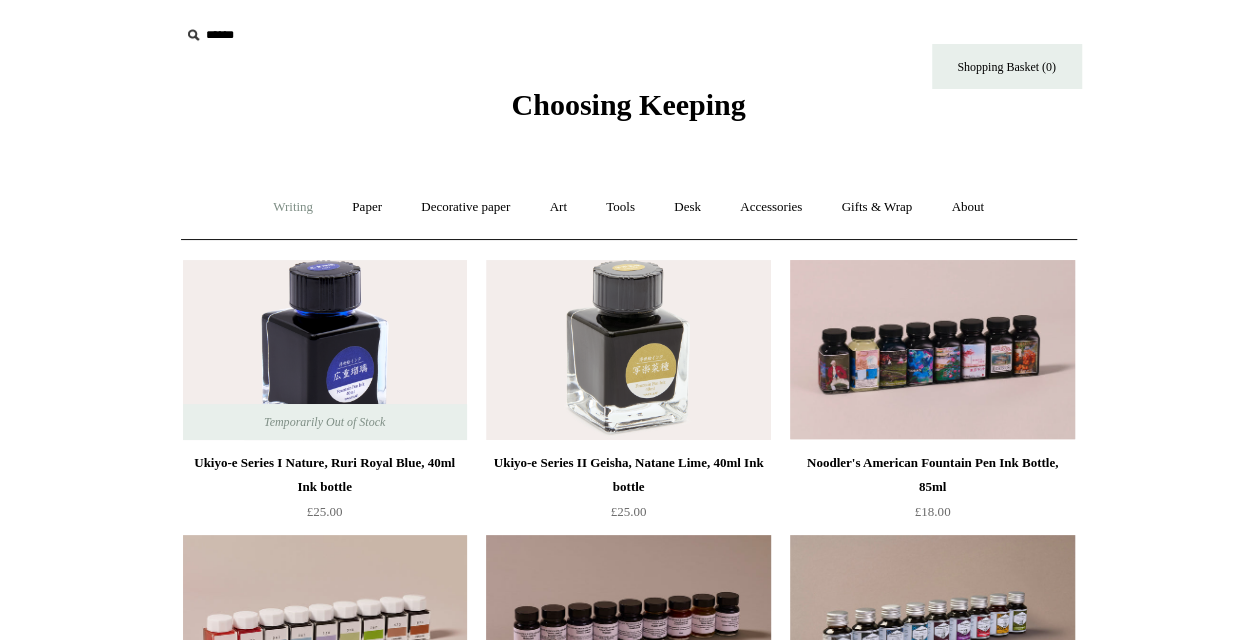 click on "Writing +" at bounding box center (293, 207) 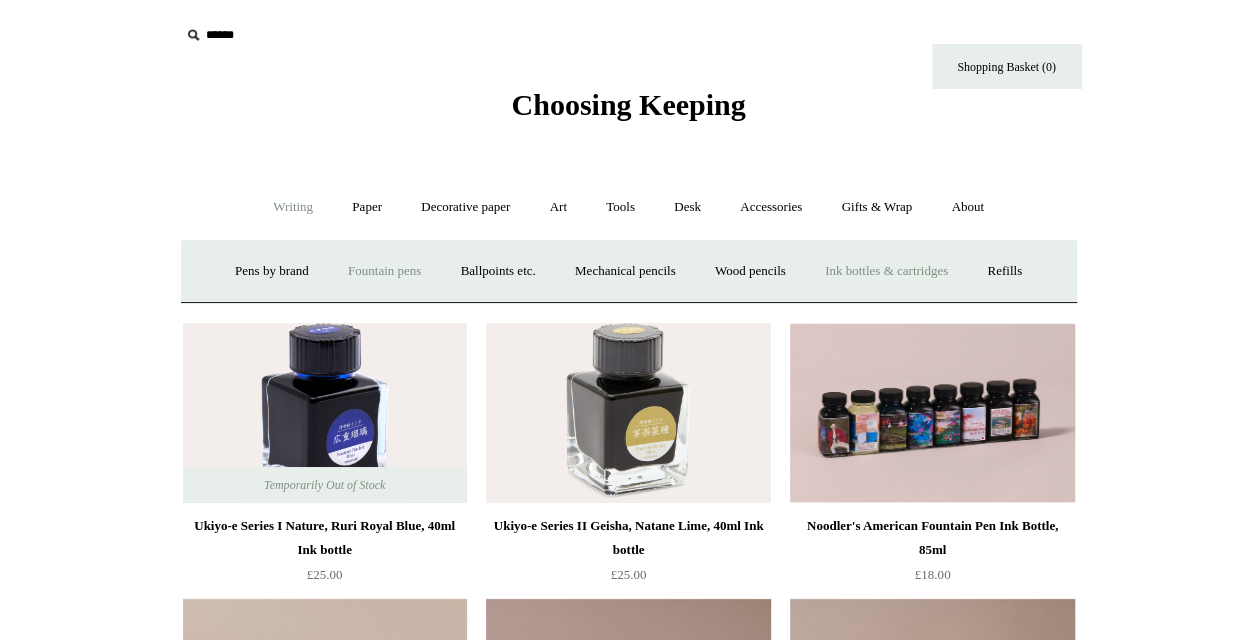 click on "Fountain pens +" at bounding box center (384, 271) 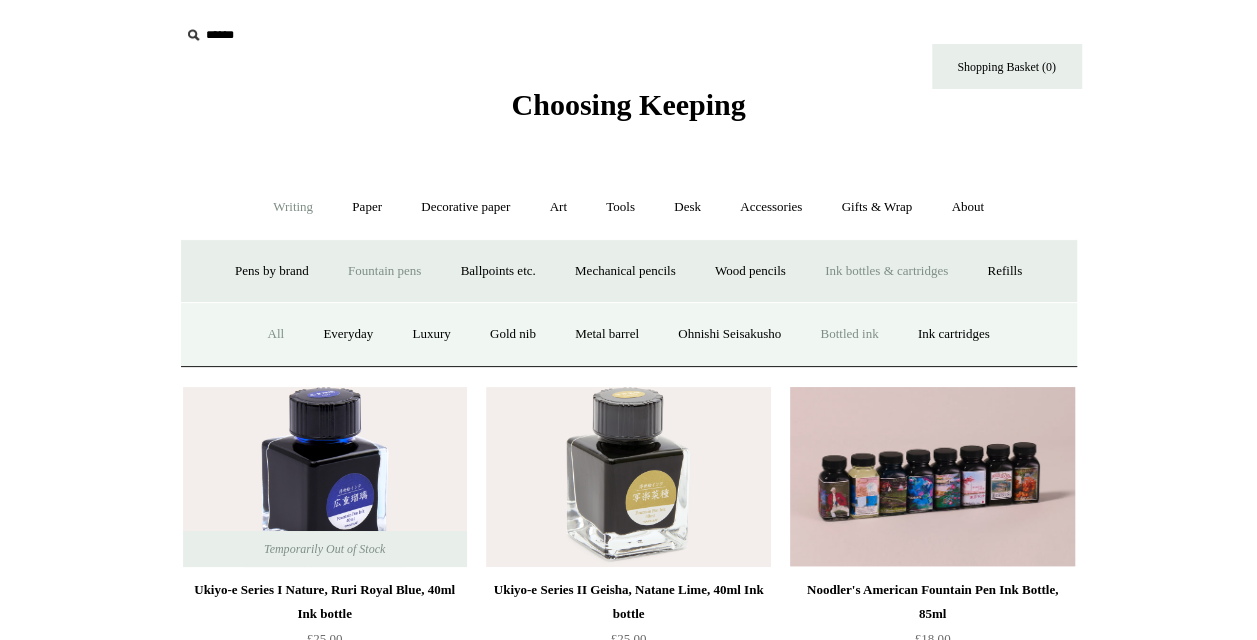 click on "All" at bounding box center [275, 334] 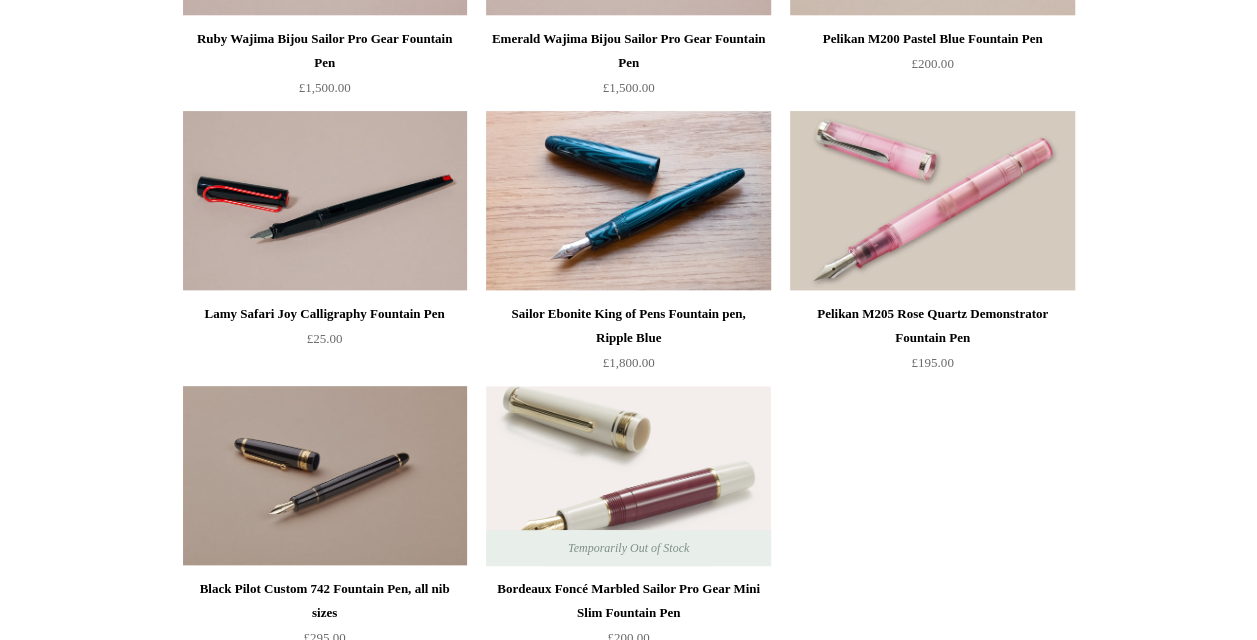 scroll, scrollTop: 7800, scrollLeft: 0, axis: vertical 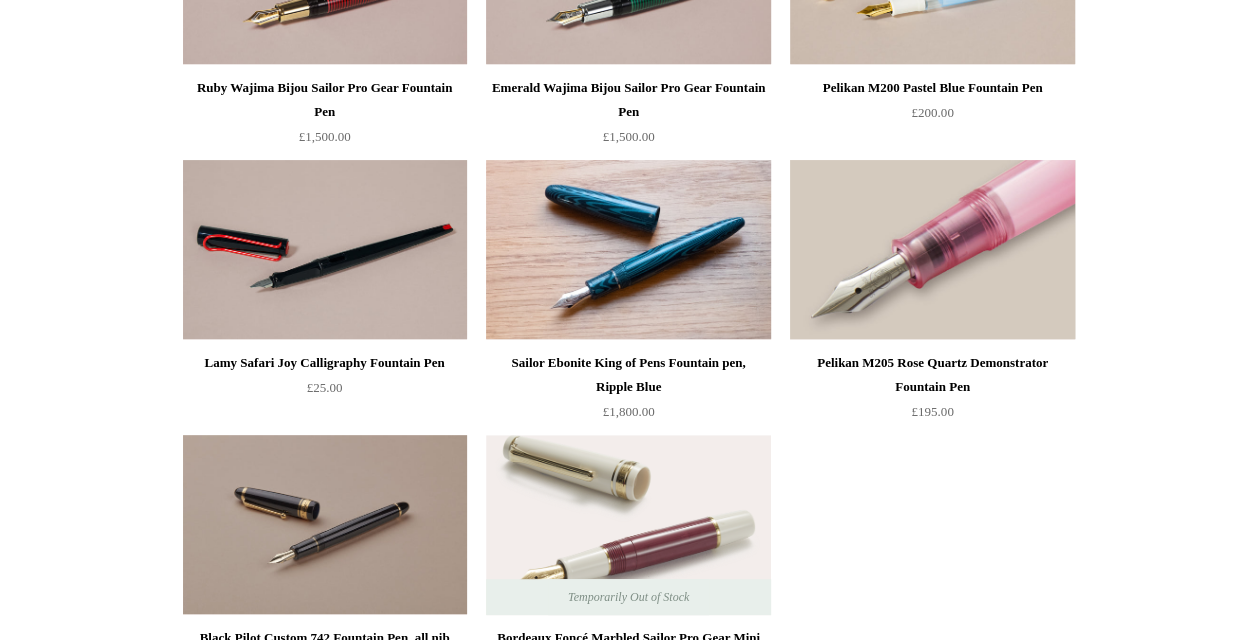click at bounding box center (932, 250) 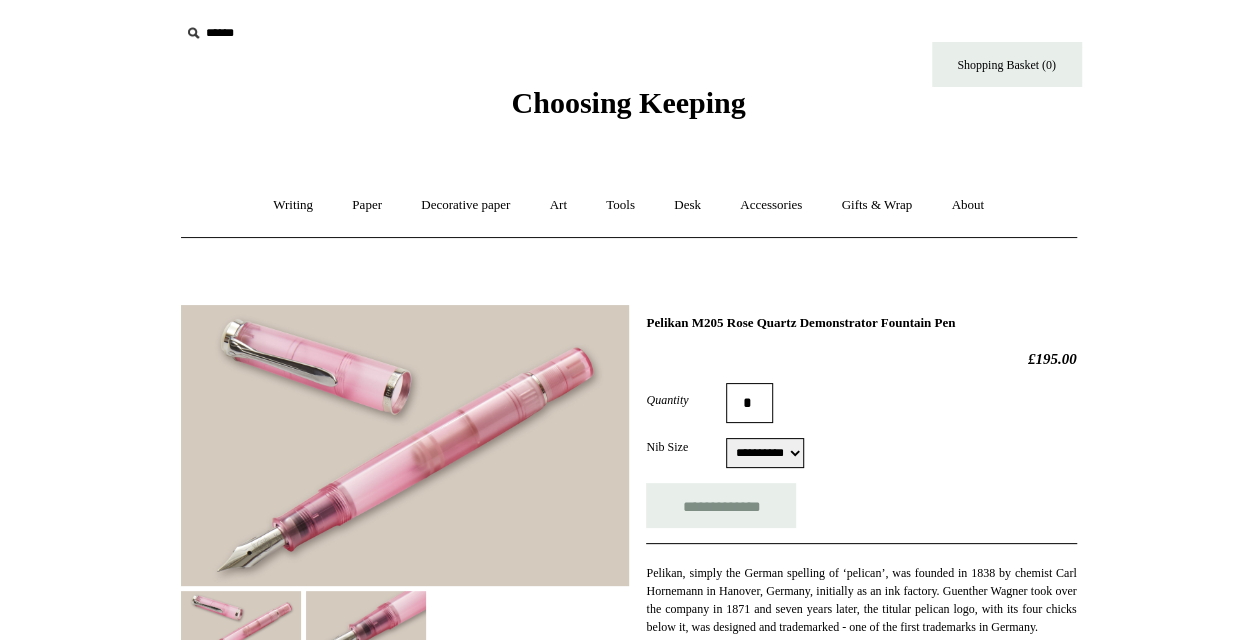 scroll, scrollTop: 0, scrollLeft: 0, axis: both 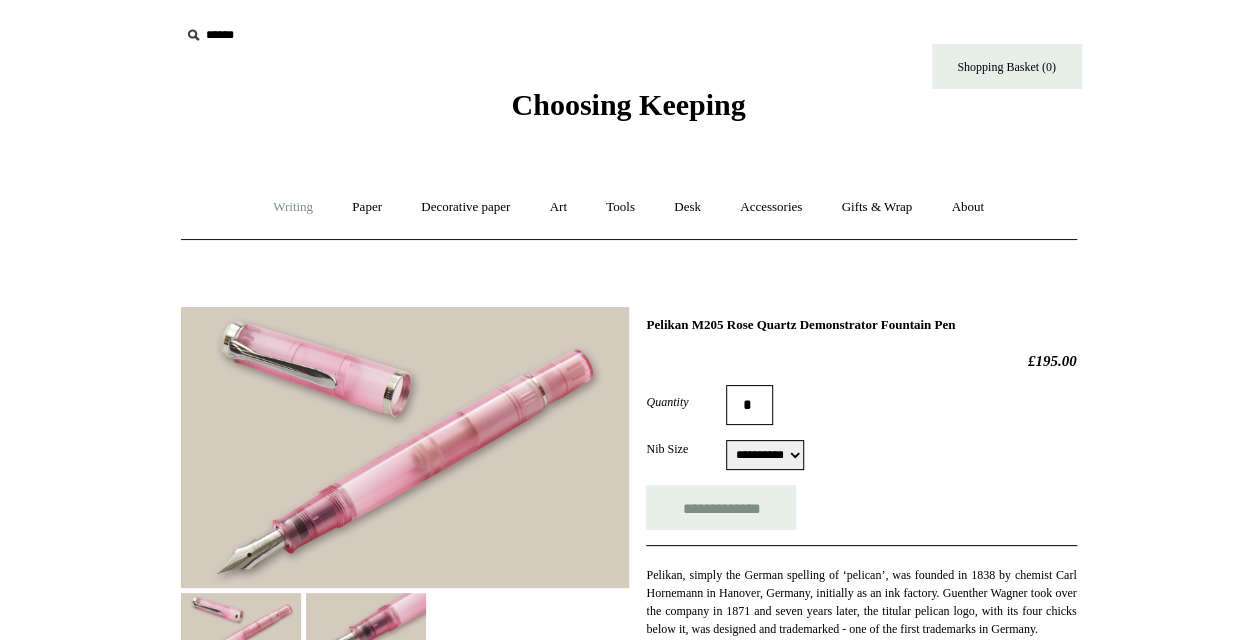 click on "Writing +" at bounding box center (293, 207) 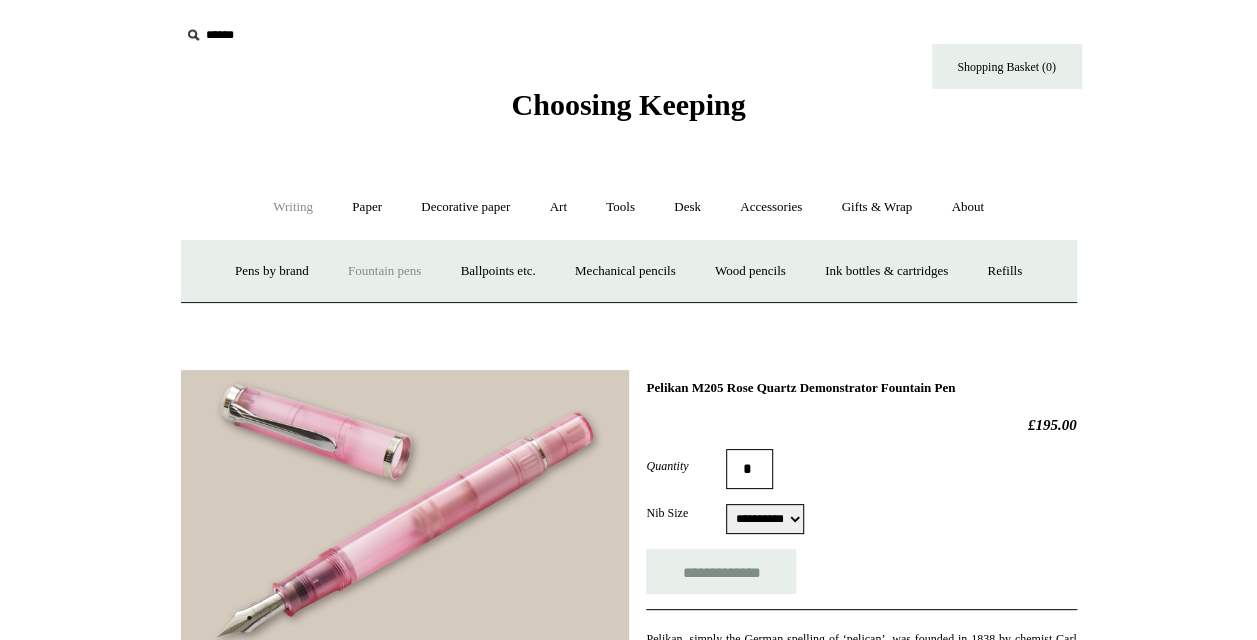 click on "Fountain pens +" at bounding box center [384, 271] 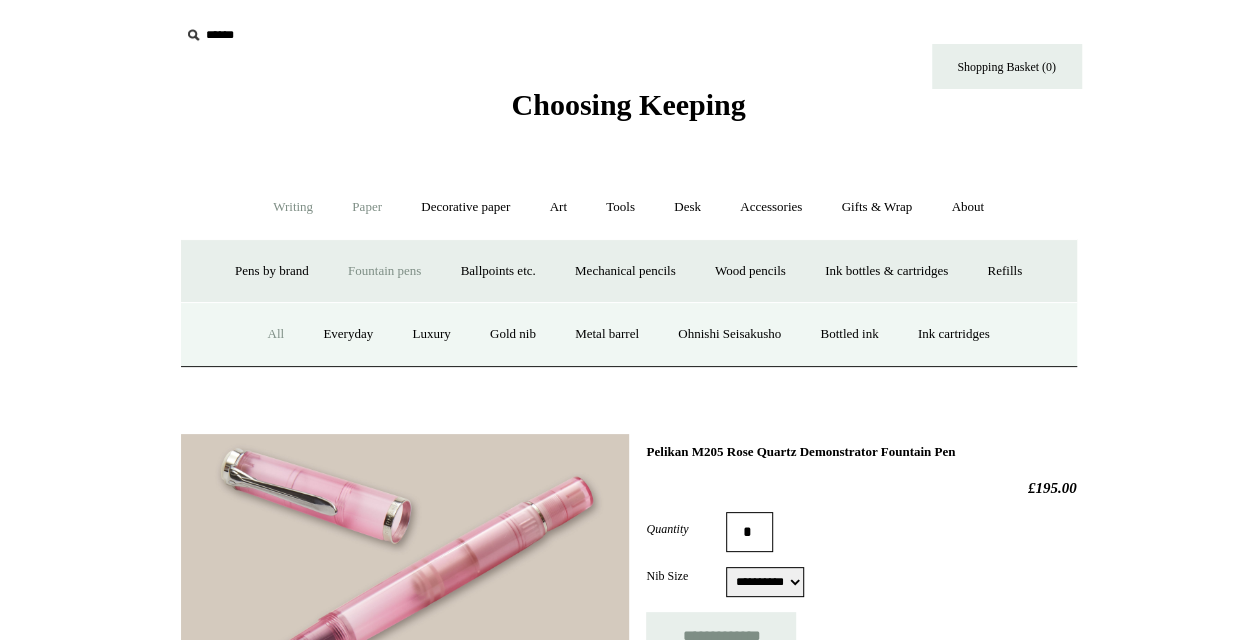 click on "Paper +" at bounding box center (367, 207) 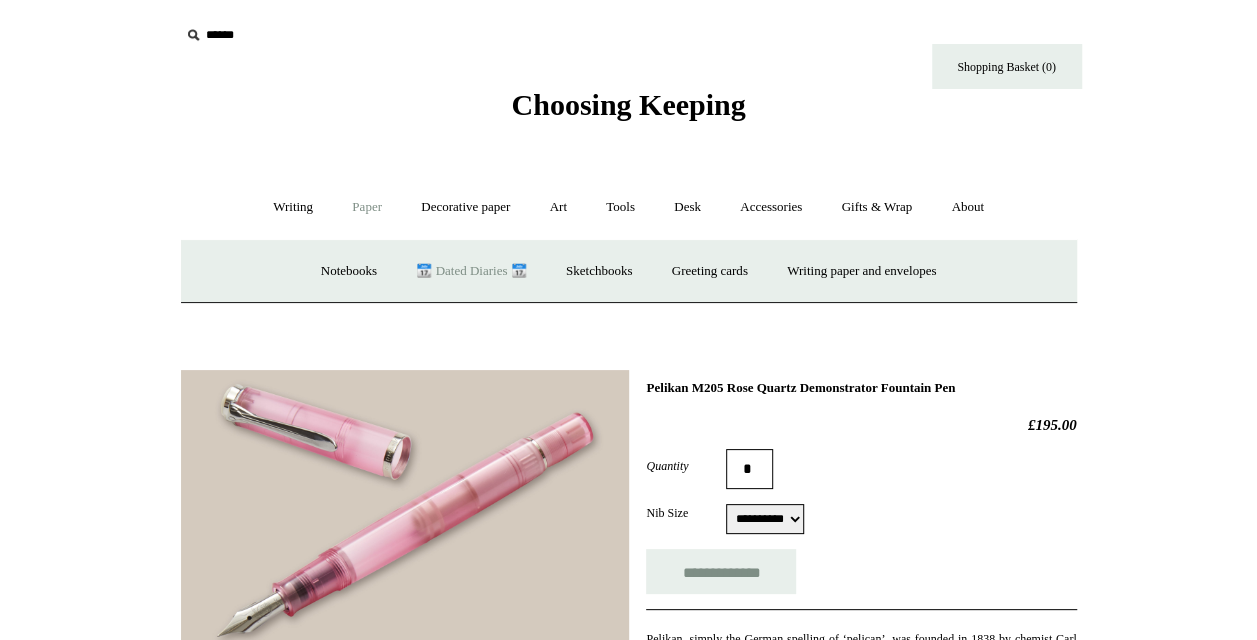 click on "📆 Dated Diaries 📆" at bounding box center (471, 271) 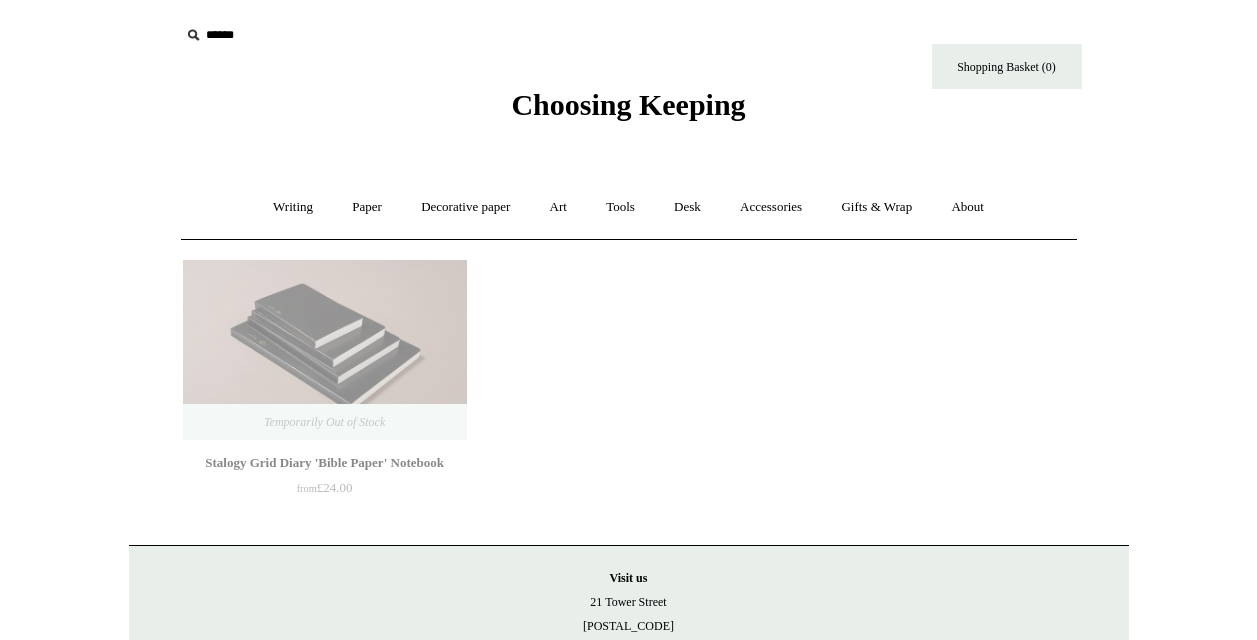 scroll, scrollTop: 0, scrollLeft: 0, axis: both 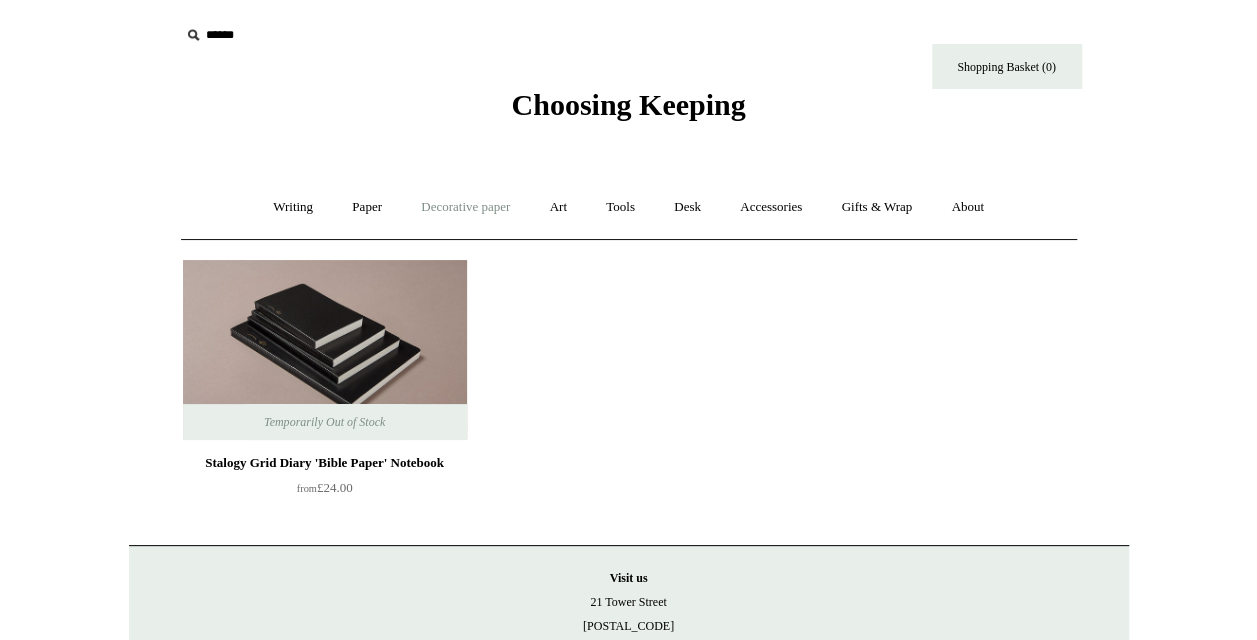 click on "Decorative paper +" at bounding box center (465, 207) 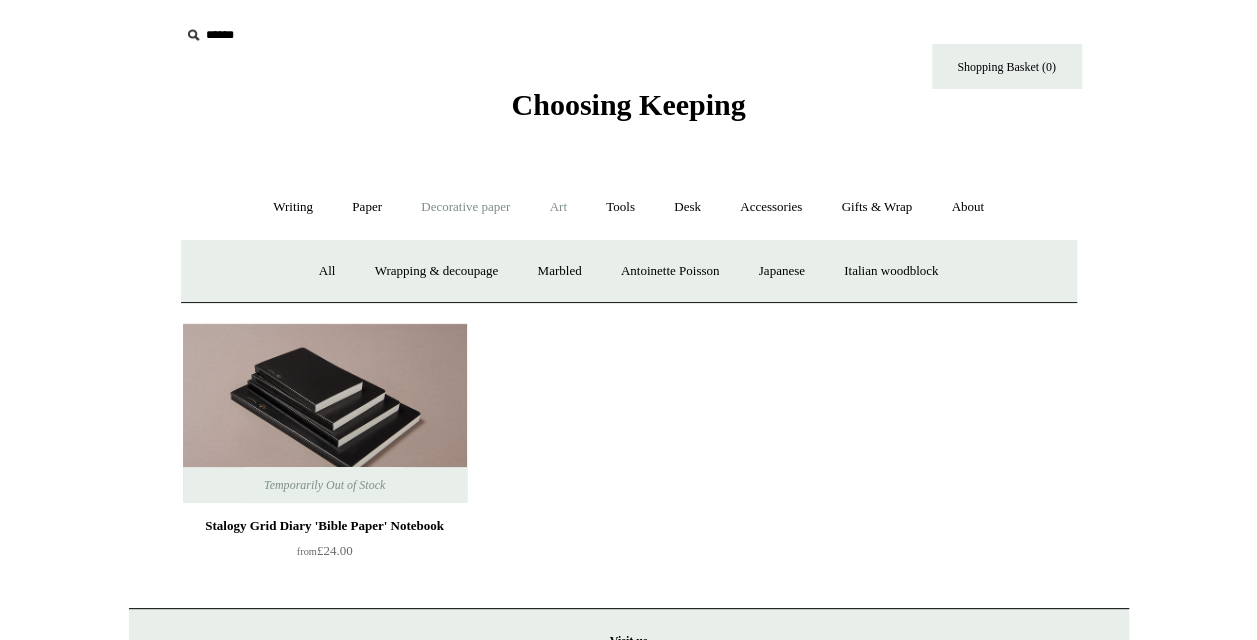 click on "Art +" at bounding box center (558, 207) 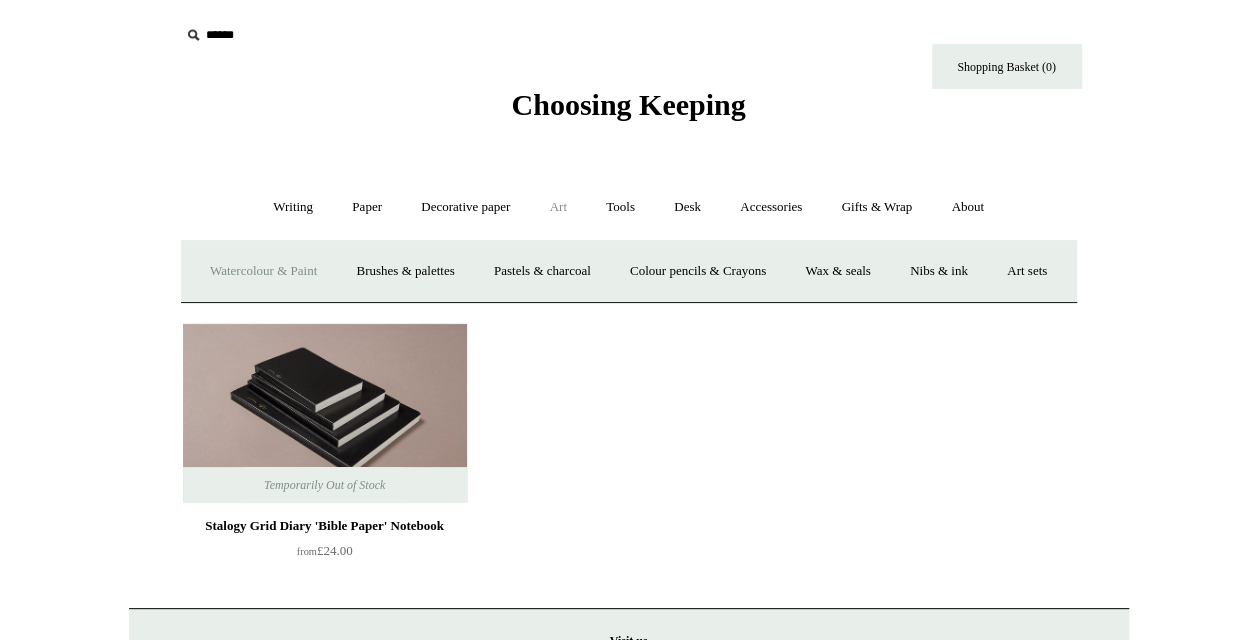 click on "Watercolour & Paint" at bounding box center [263, 271] 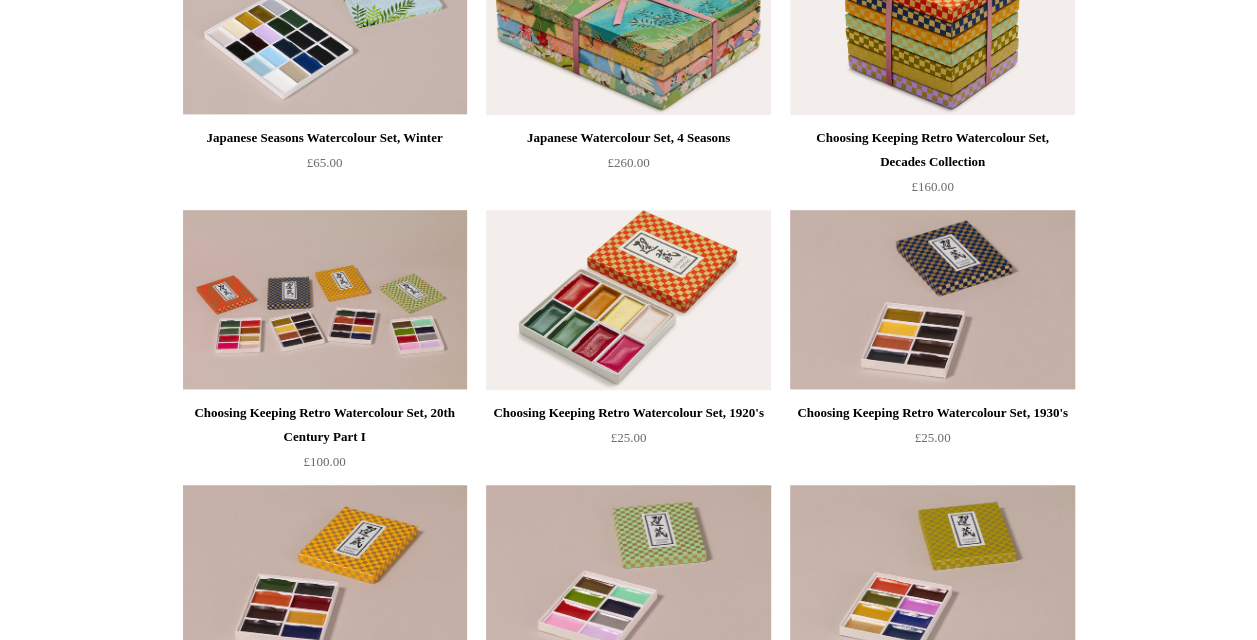 scroll, scrollTop: 0, scrollLeft: 0, axis: both 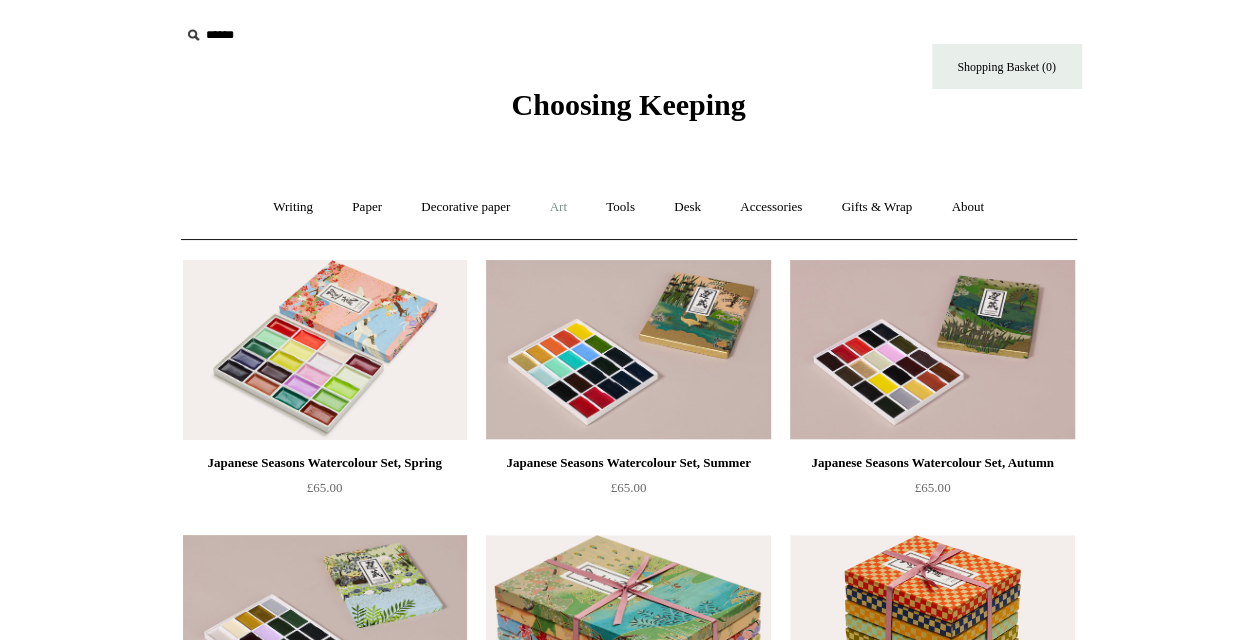 click on "Art +" at bounding box center (558, 207) 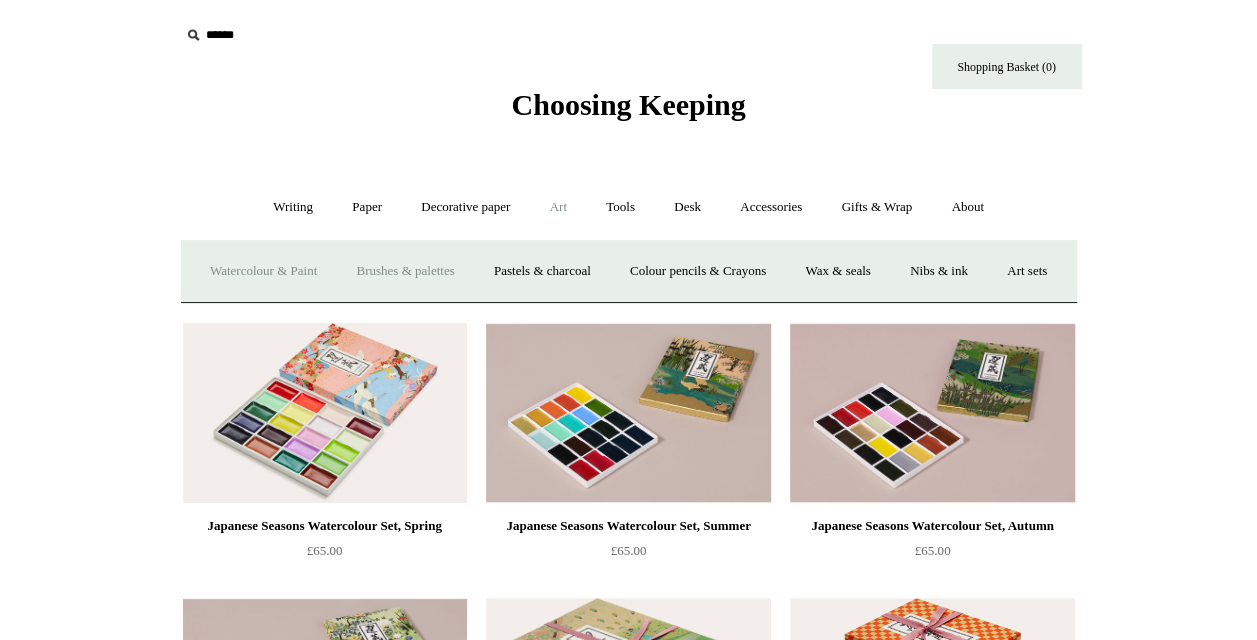 click on "Brushes & palettes" at bounding box center [405, 271] 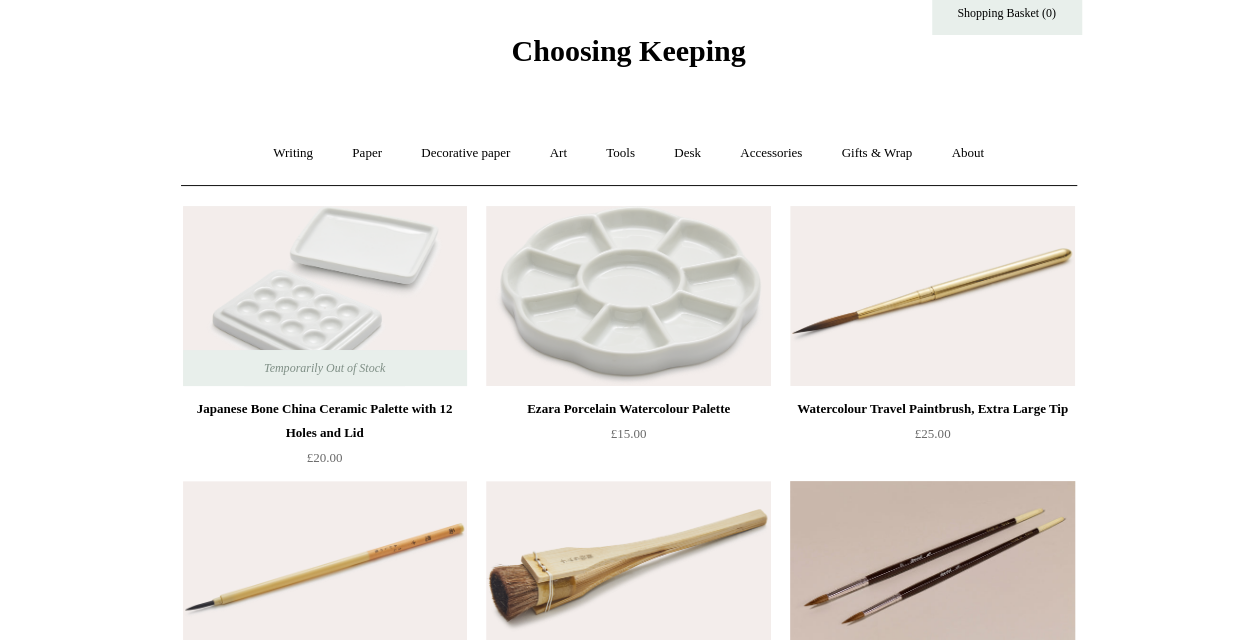 scroll, scrollTop: 0, scrollLeft: 0, axis: both 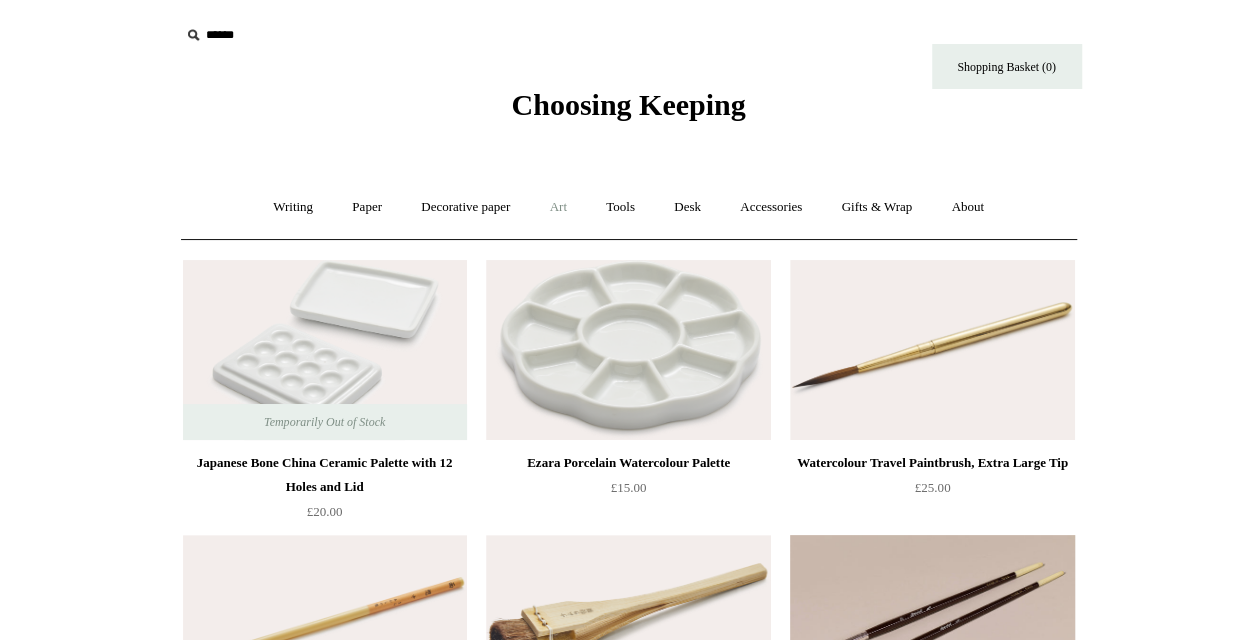 click on "Art +" at bounding box center (558, 207) 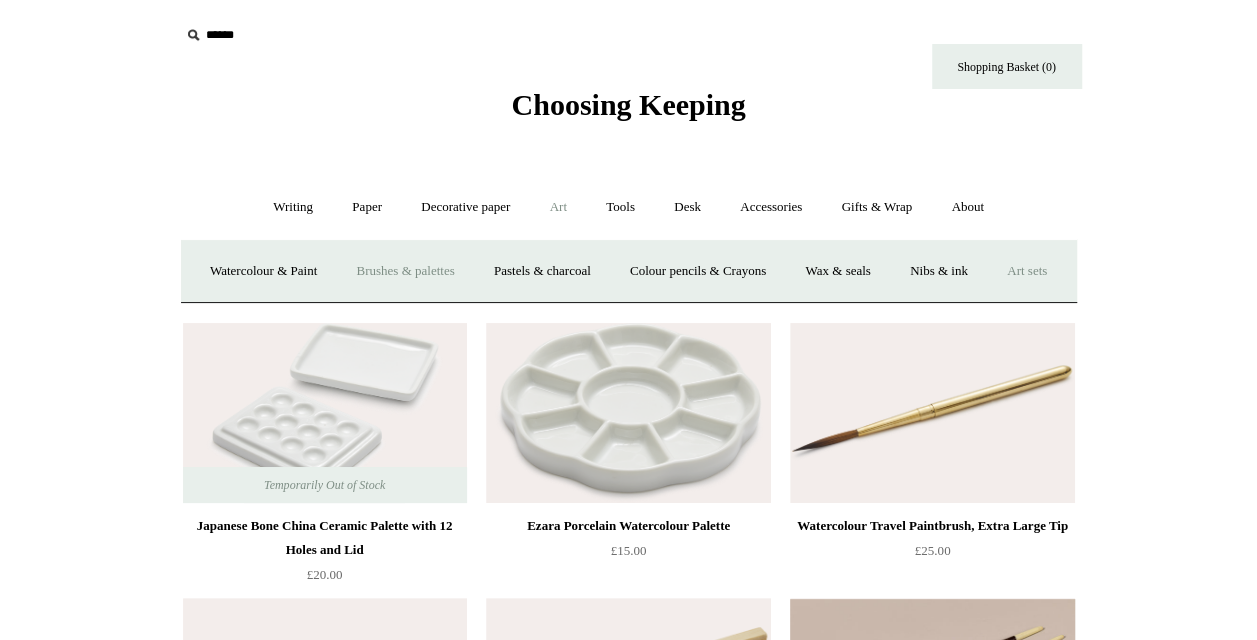 click on "Art sets" at bounding box center [1027, 271] 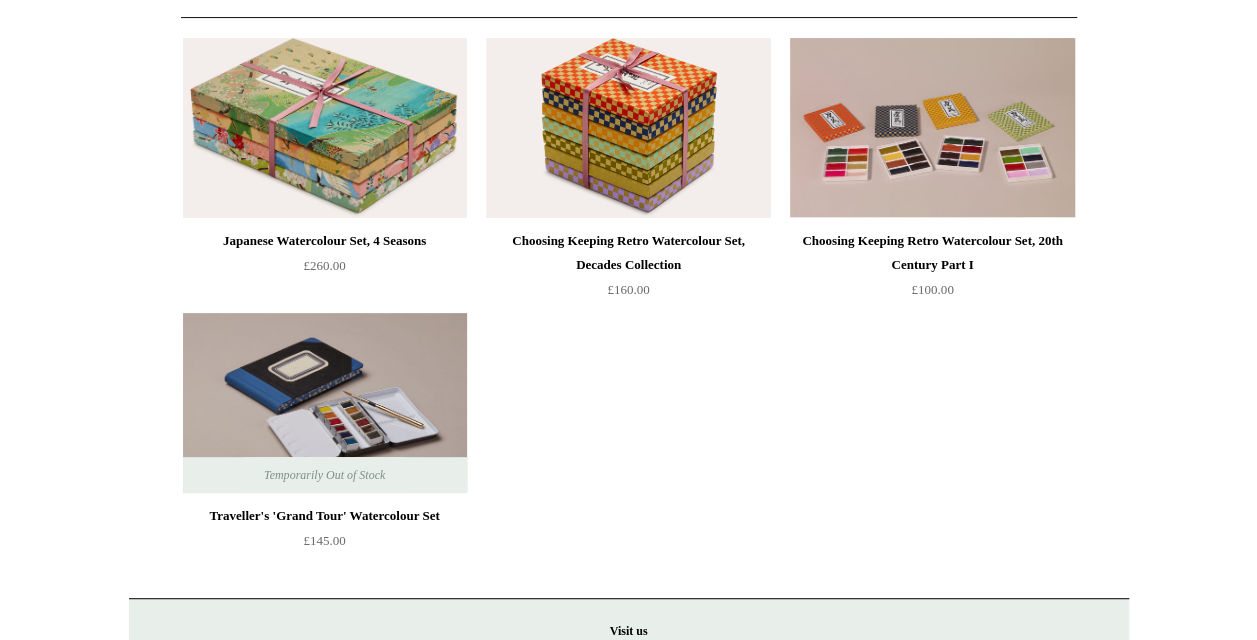 scroll, scrollTop: 400, scrollLeft: 0, axis: vertical 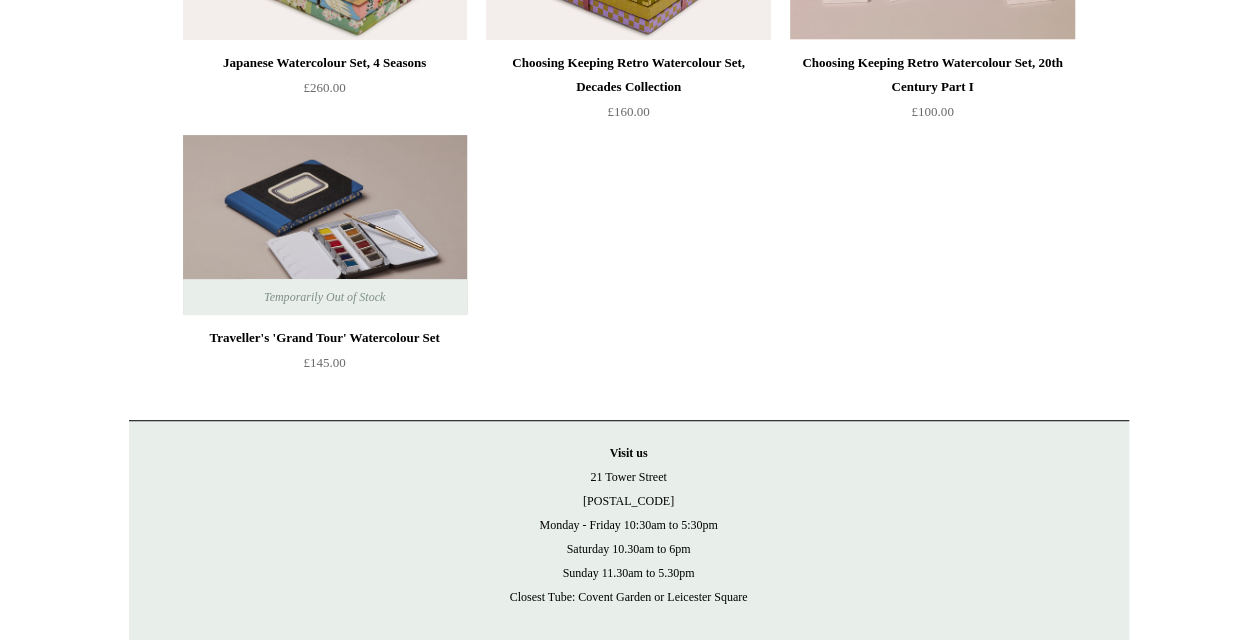 click at bounding box center [325, 225] 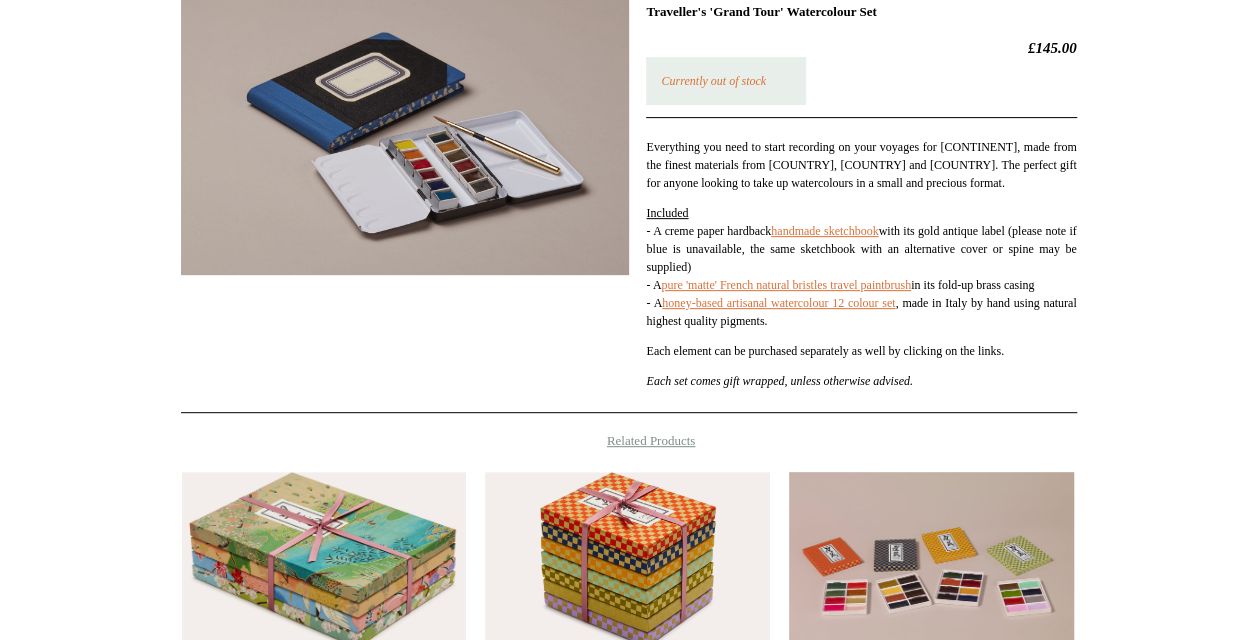 scroll, scrollTop: 0, scrollLeft: 0, axis: both 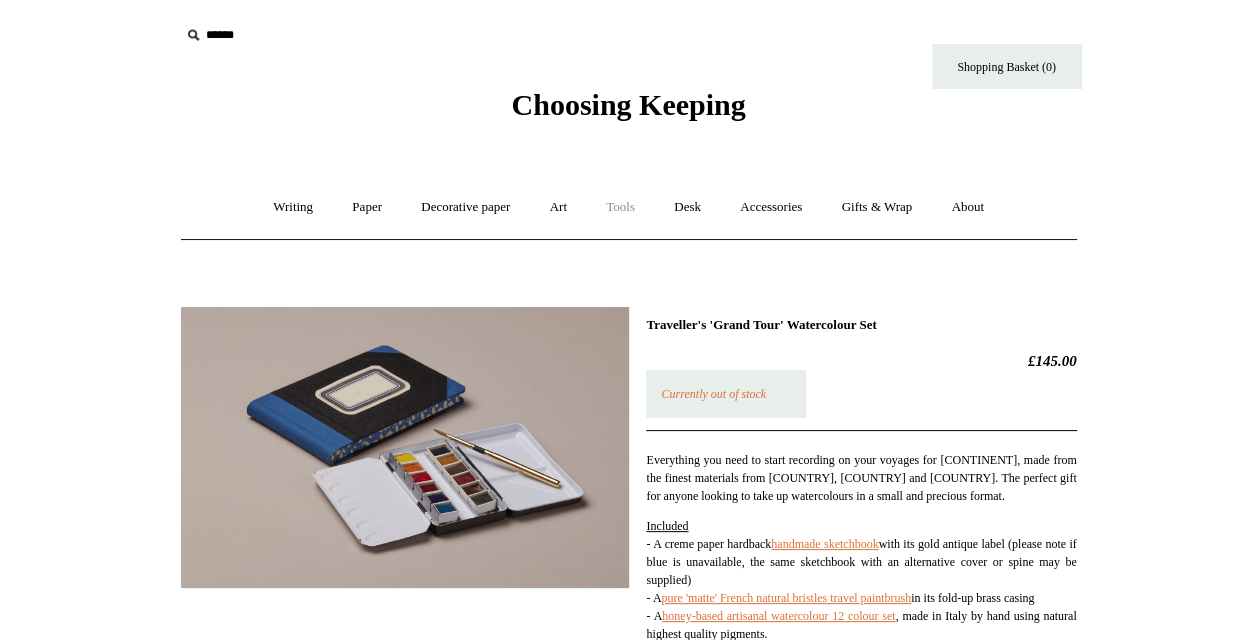 click on "Tools +" at bounding box center [620, 207] 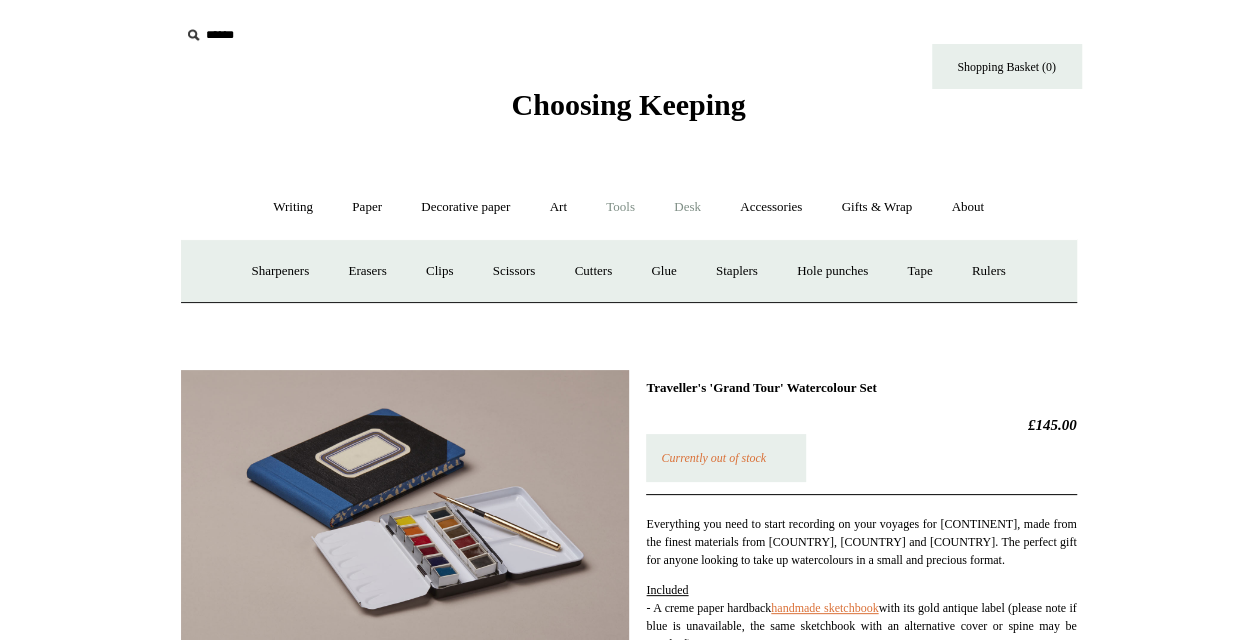 click on "Desk +" at bounding box center (687, 207) 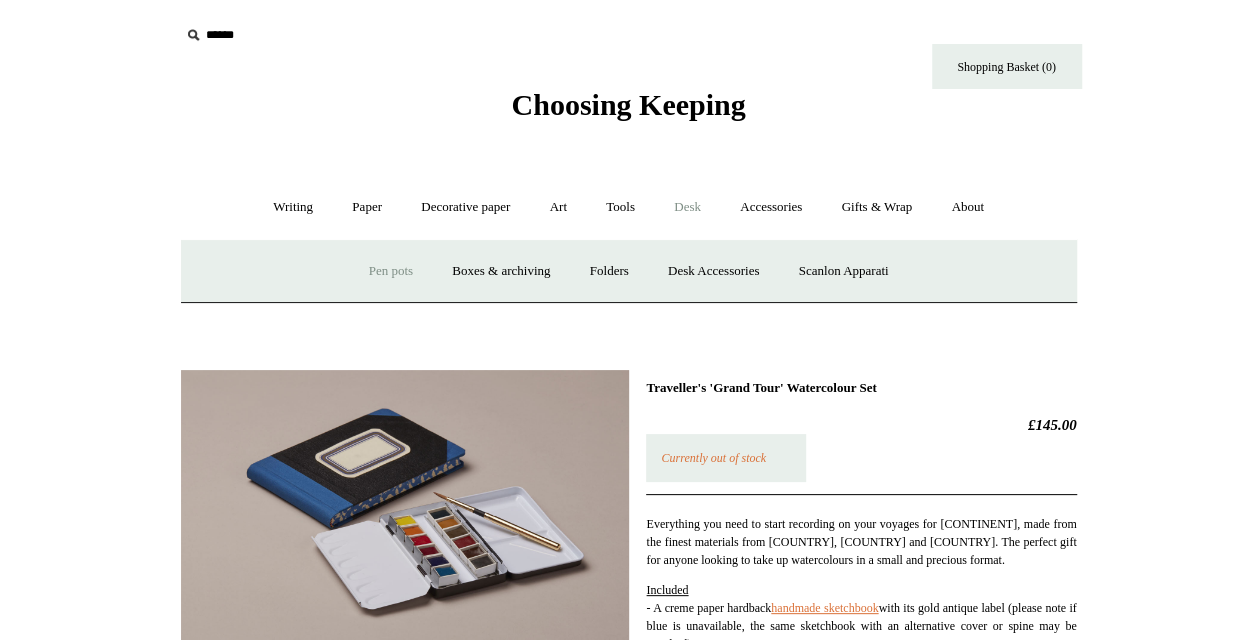 click on "Pen pots" at bounding box center [391, 271] 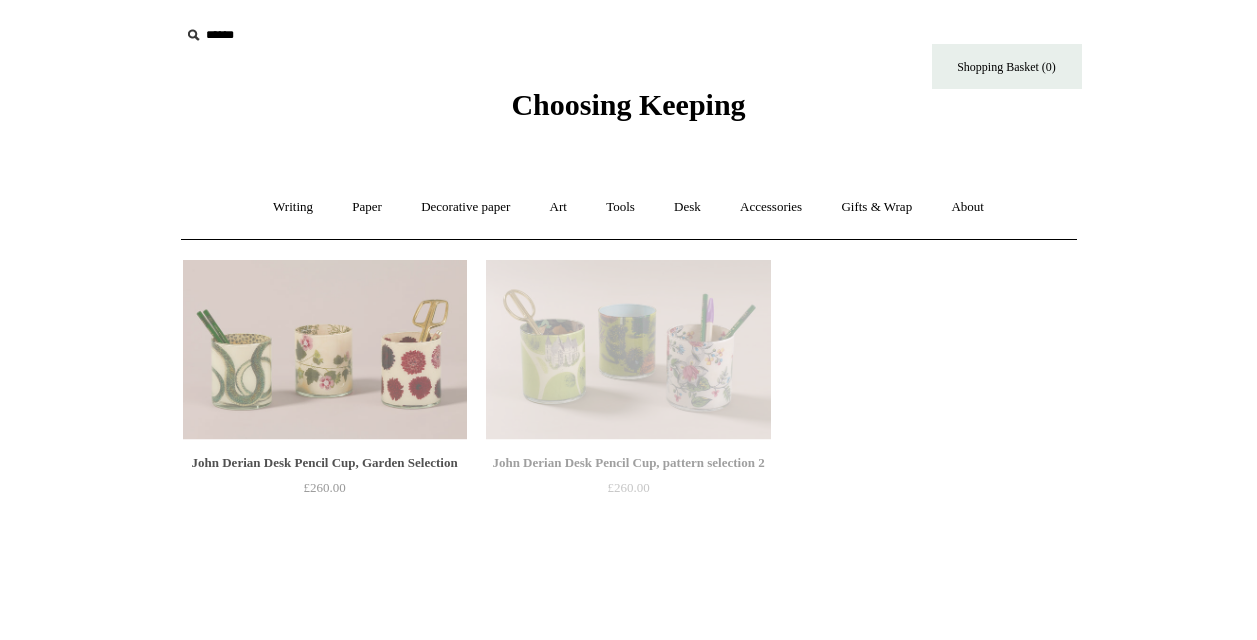 scroll, scrollTop: 0, scrollLeft: 0, axis: both 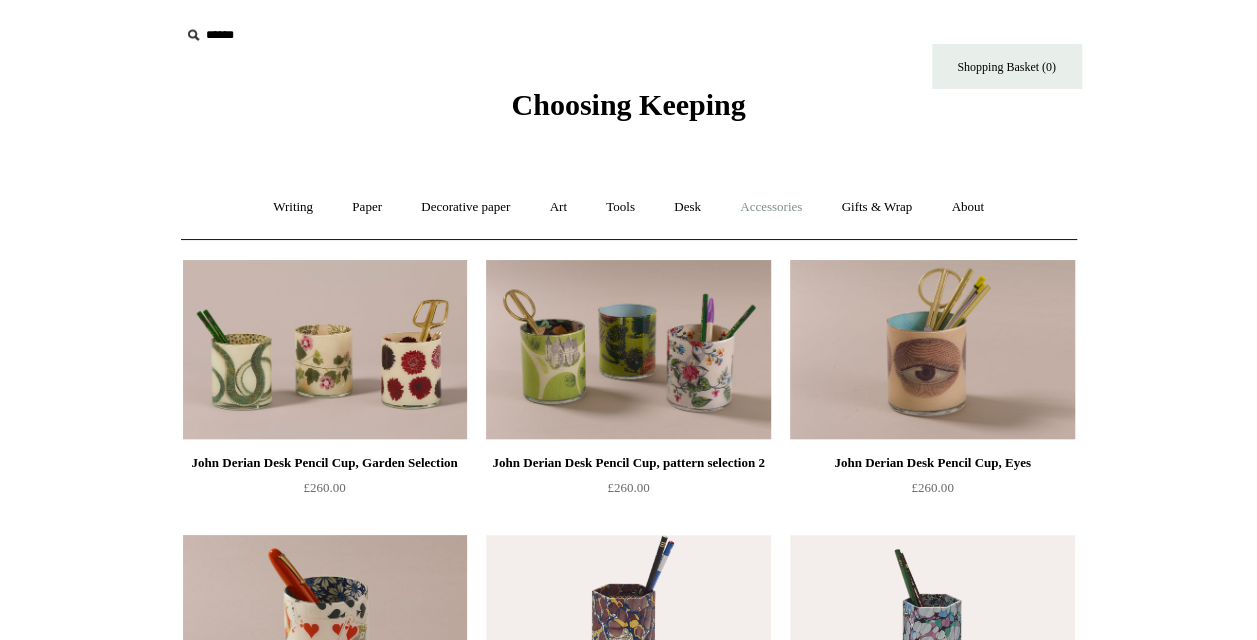 click on "Accessories +" at bounding box center (771, 207) 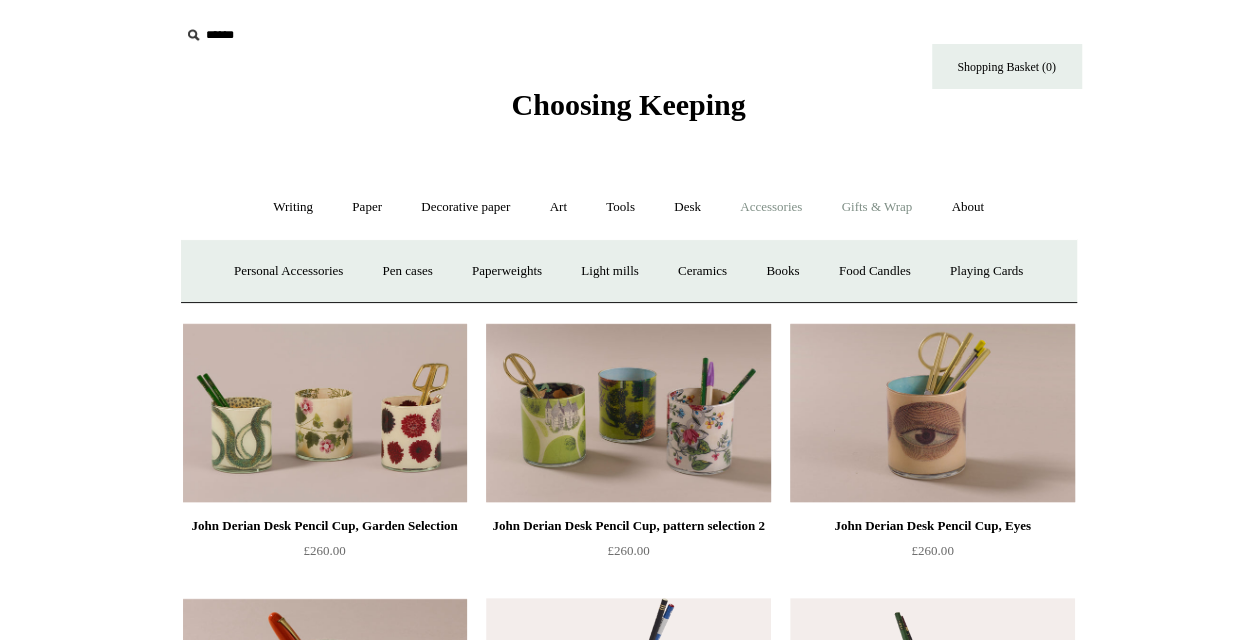 click on "Gifts & Wrap +" at bounding box center (876, 207) 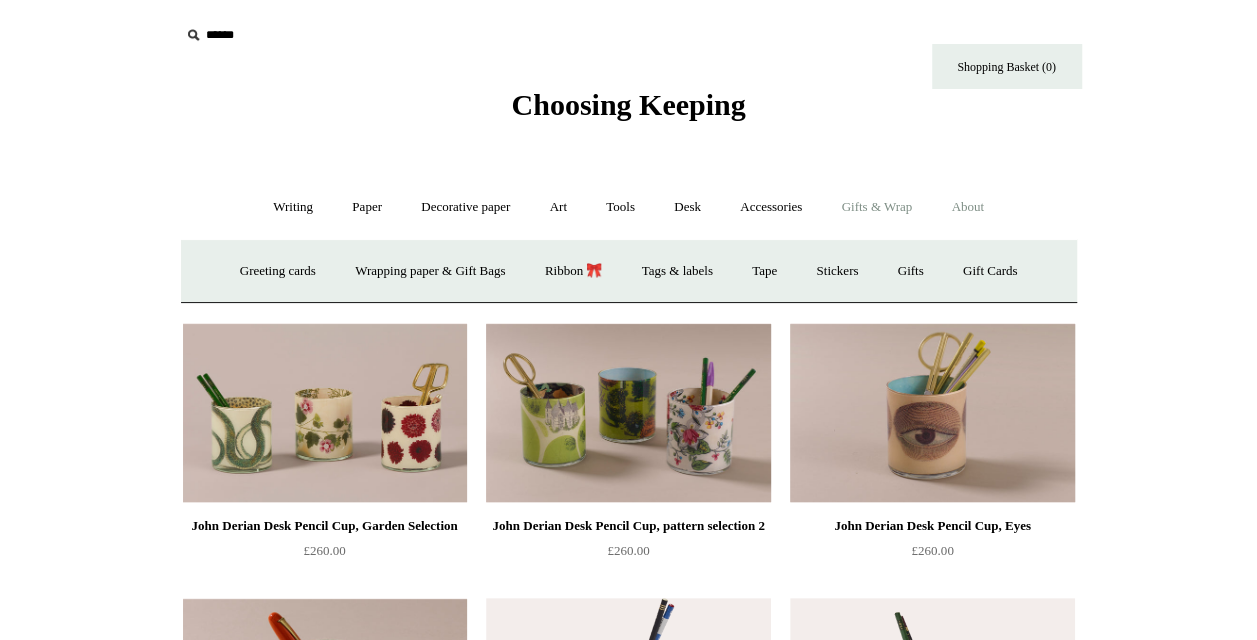 click on "About +" at bounding box center [967, 207] 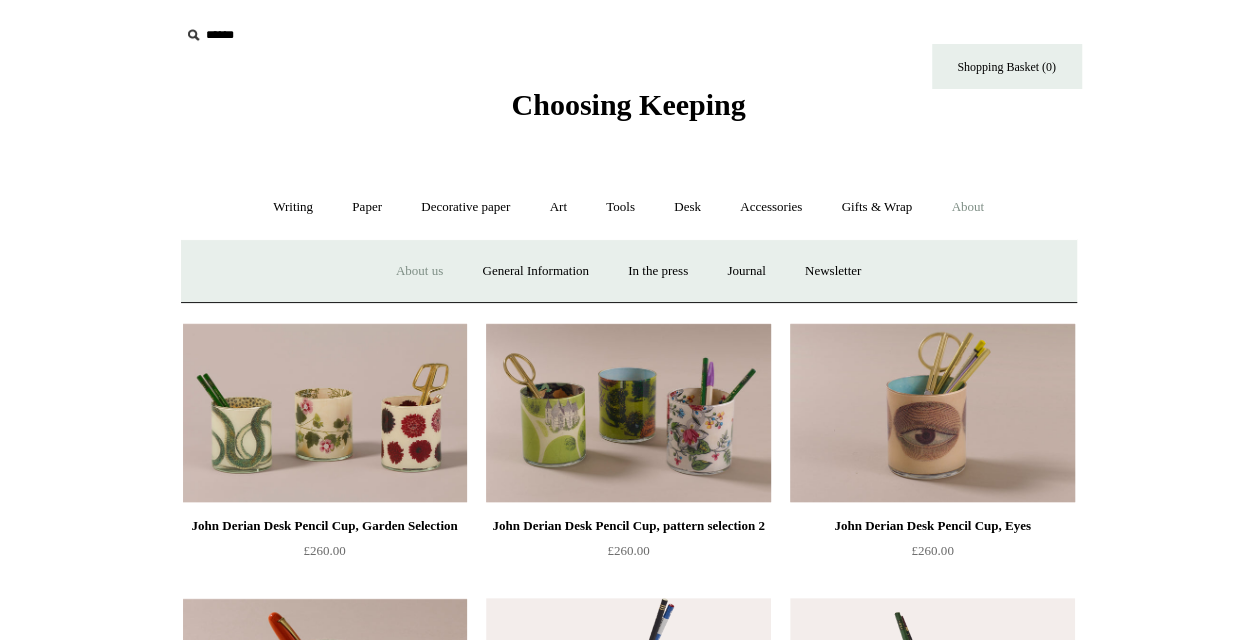 click on "About us" at bounding box center (419, 271) 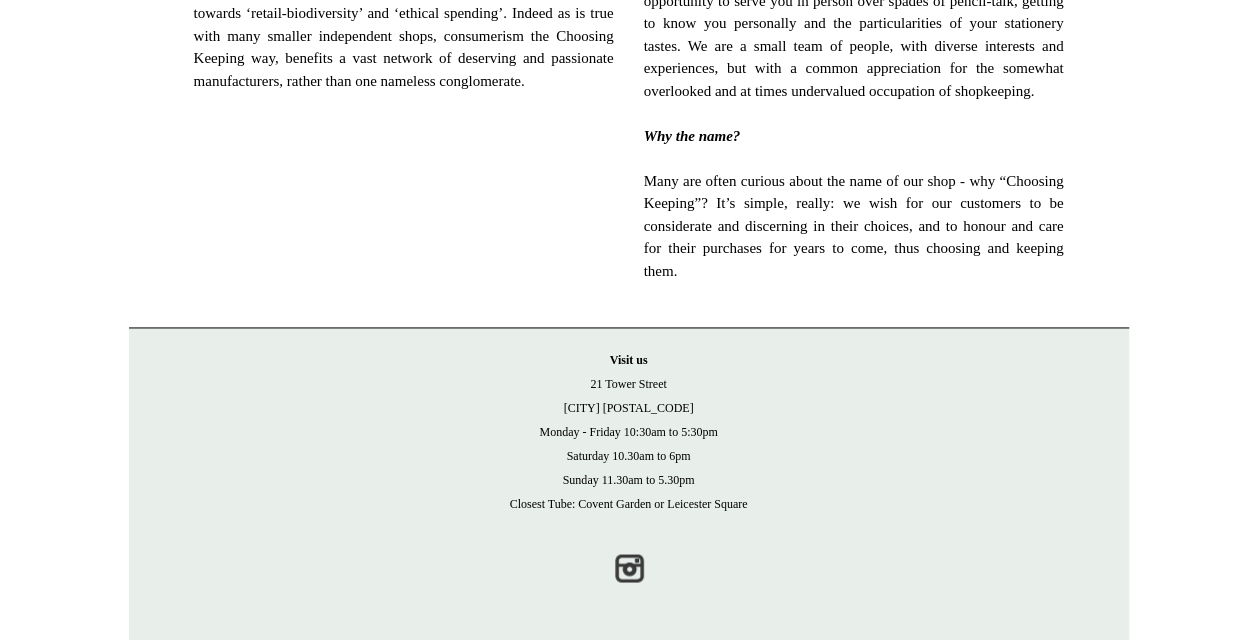 scroll, scrollTop: 1457, scrollLeft: 0, axis: vertical 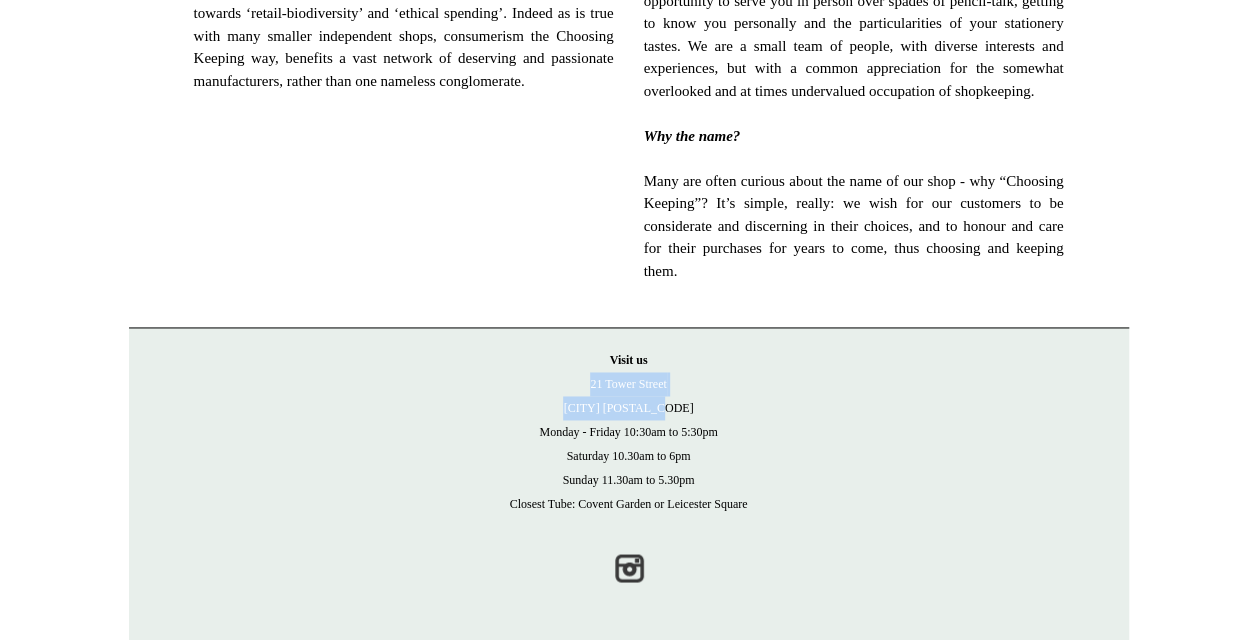 drag, startPoint x: 579, startPoint y: 387, endPoint x: 720, endPoint y: 417, distance: 144.15616 